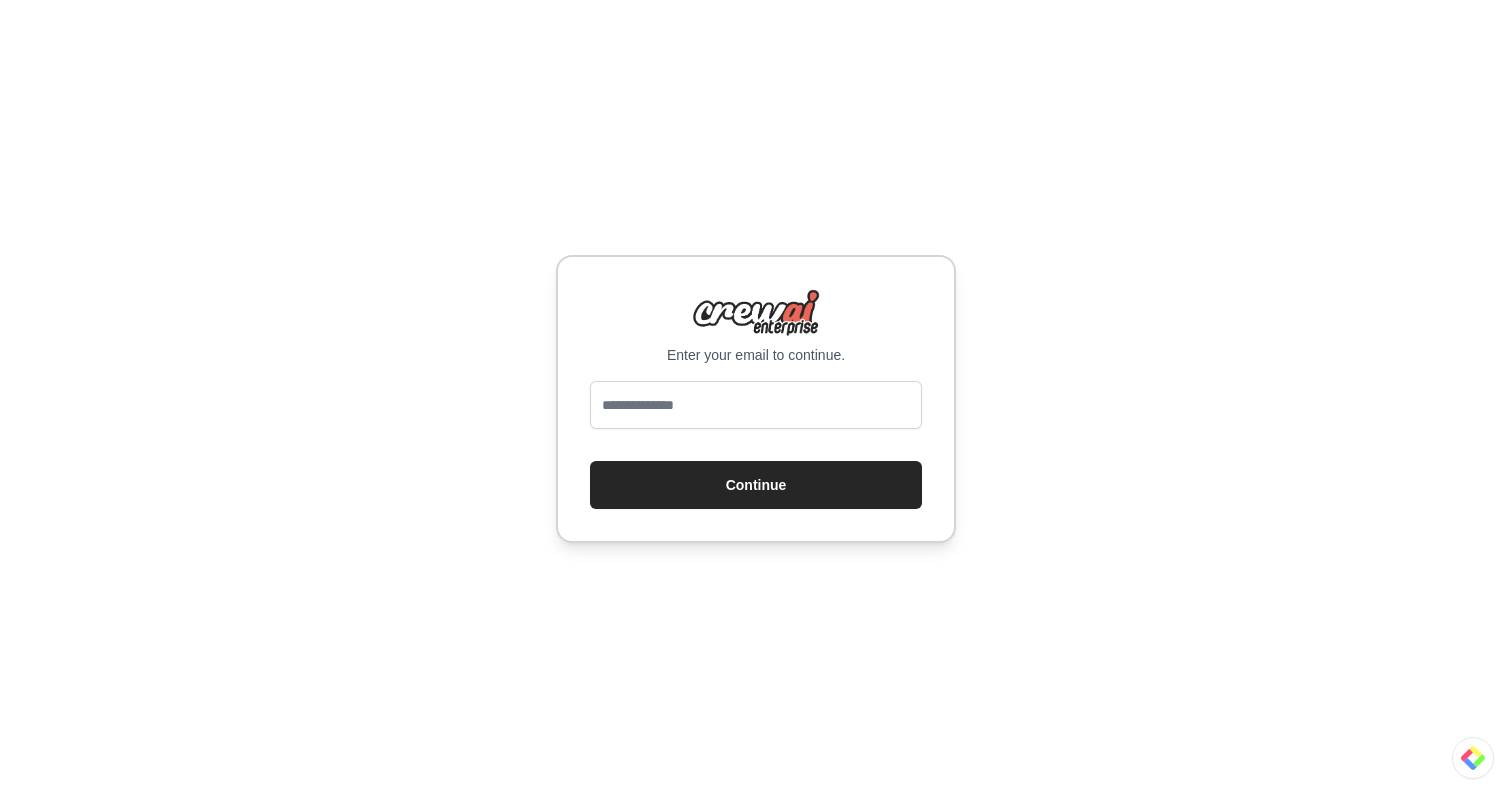 scroll, scrollTop: 0, scrollLeft: 0, axis: both 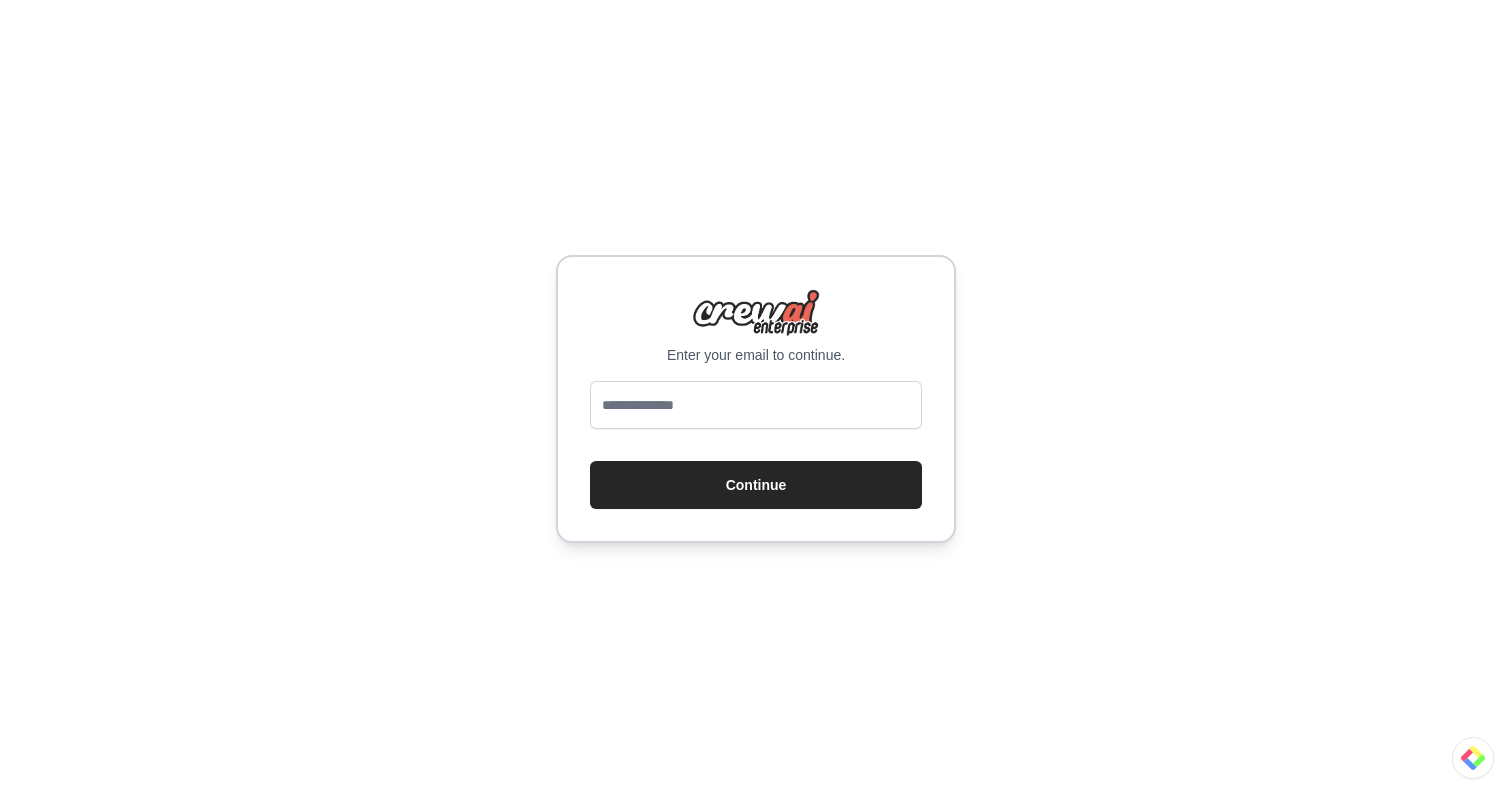 click at bounding box center (756, 405) 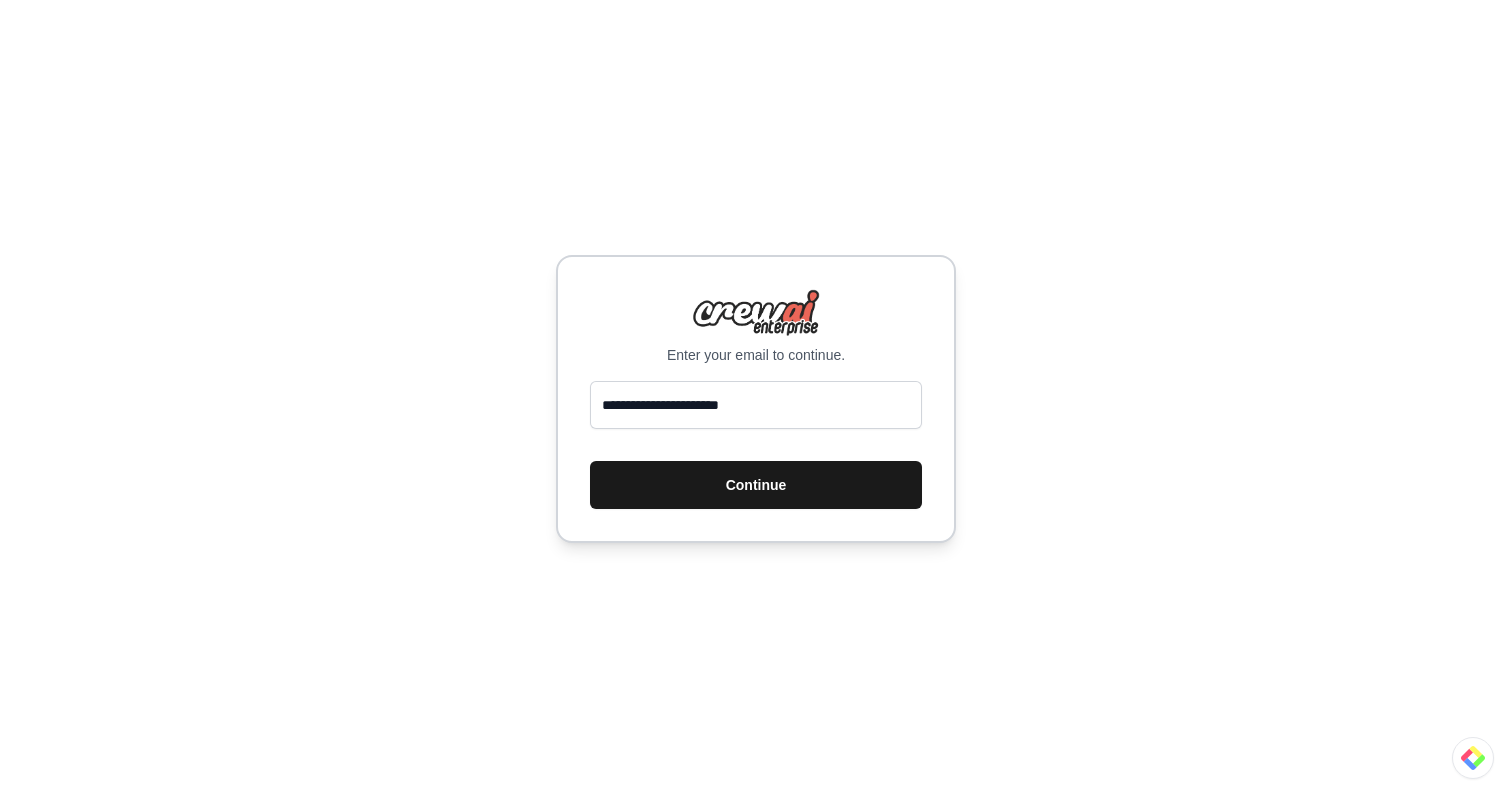 type on "**********" 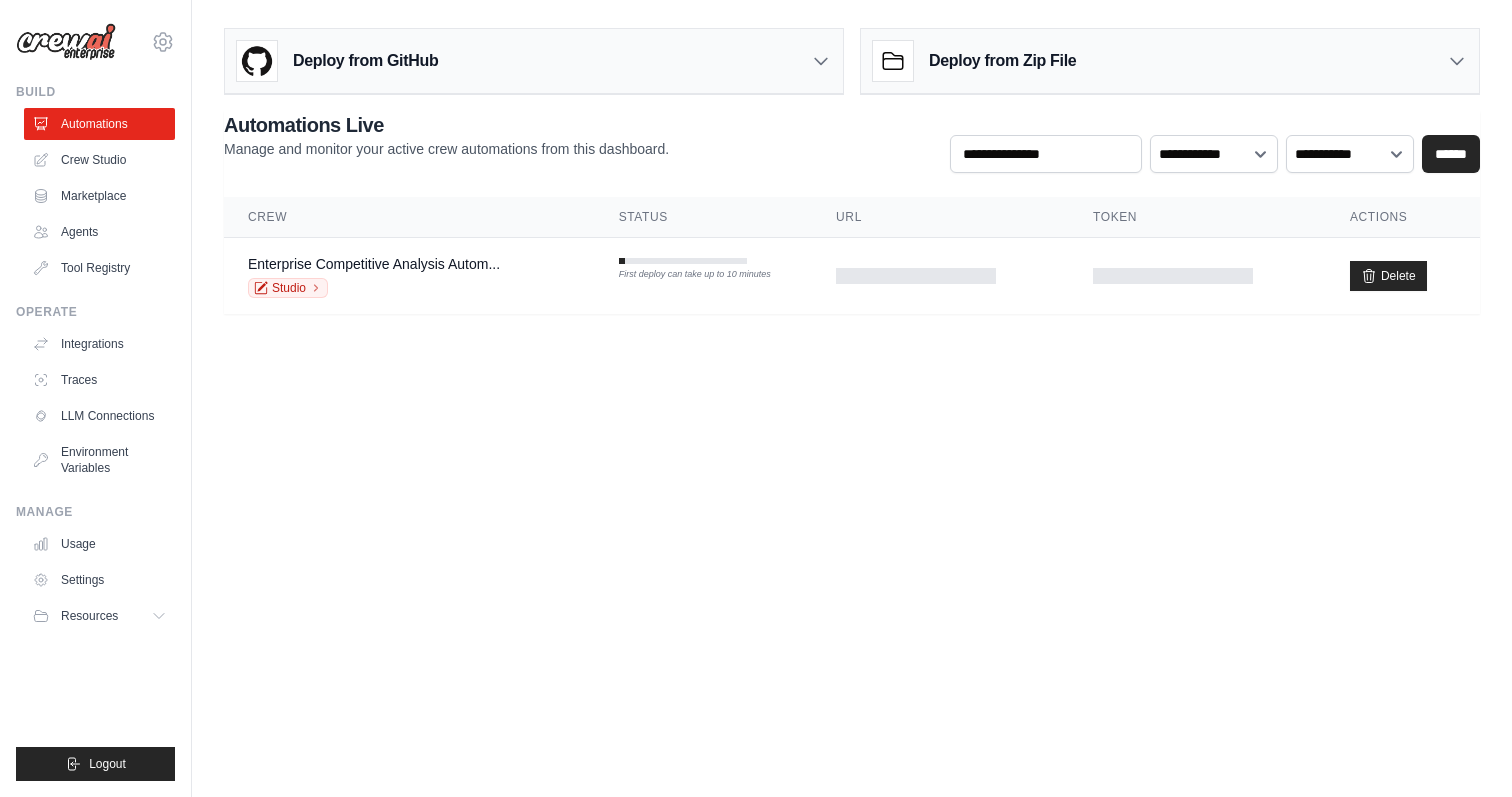 scroll, scrollTop: 0, scrollLeft: 0, axis: both 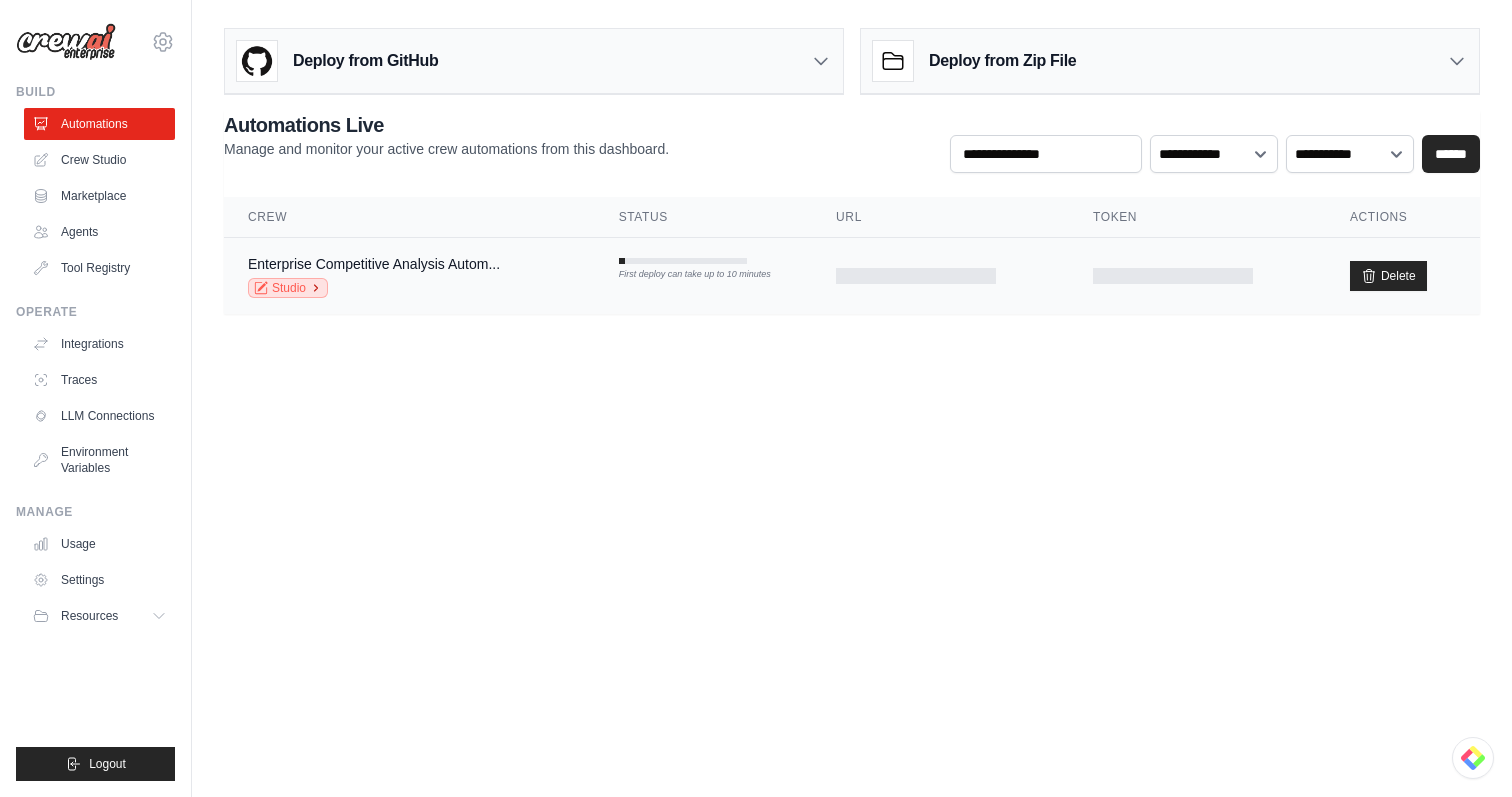 click on "Studio" at bounding box center (288, 288) 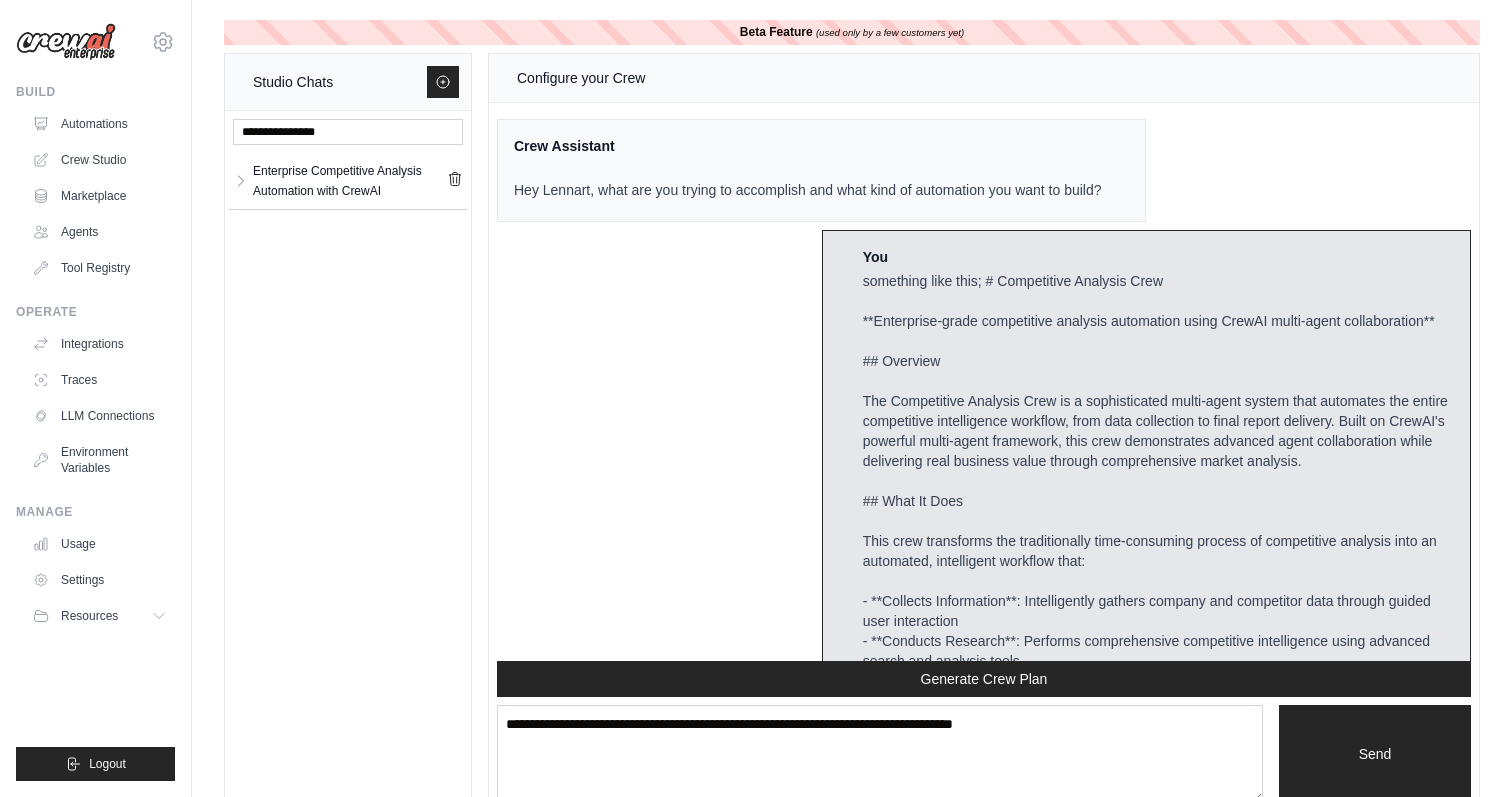 scroll, scrollTop: 14099, scrollLeft: 0, axis: vertical 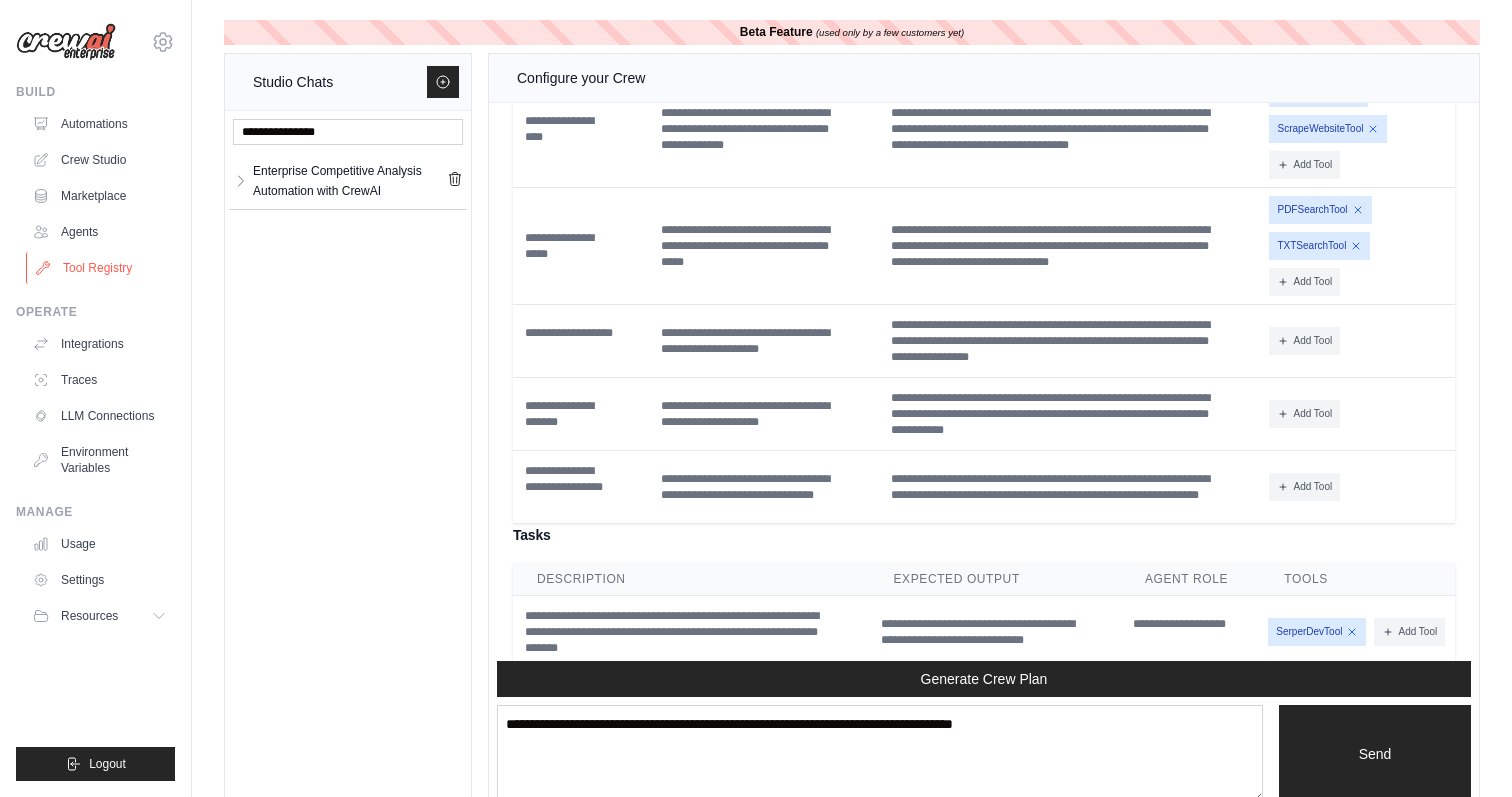 click on "Tool Registry" at bounding box center [101, 268] 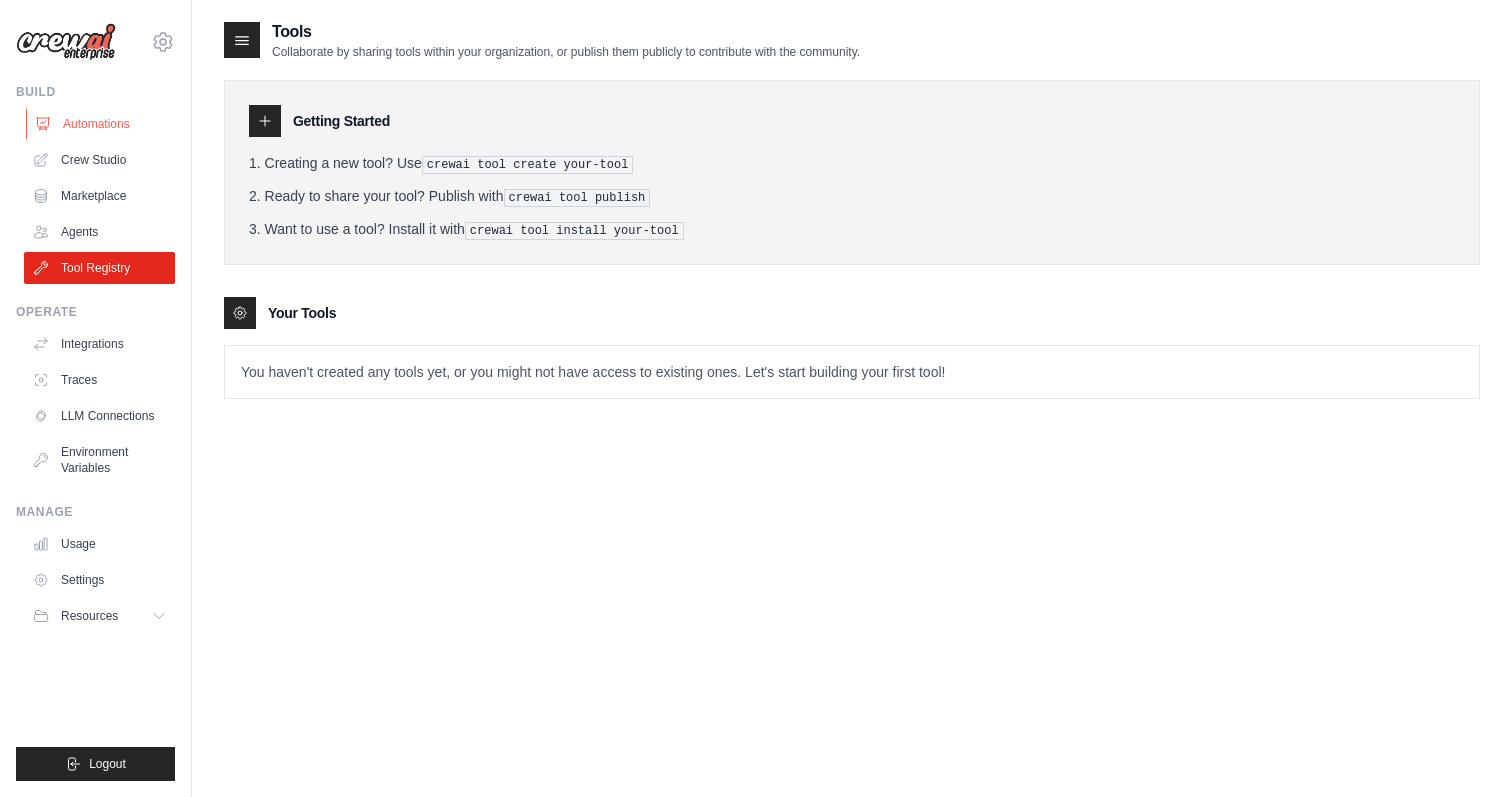 click on "Automations" at bounding box center (101, 124) 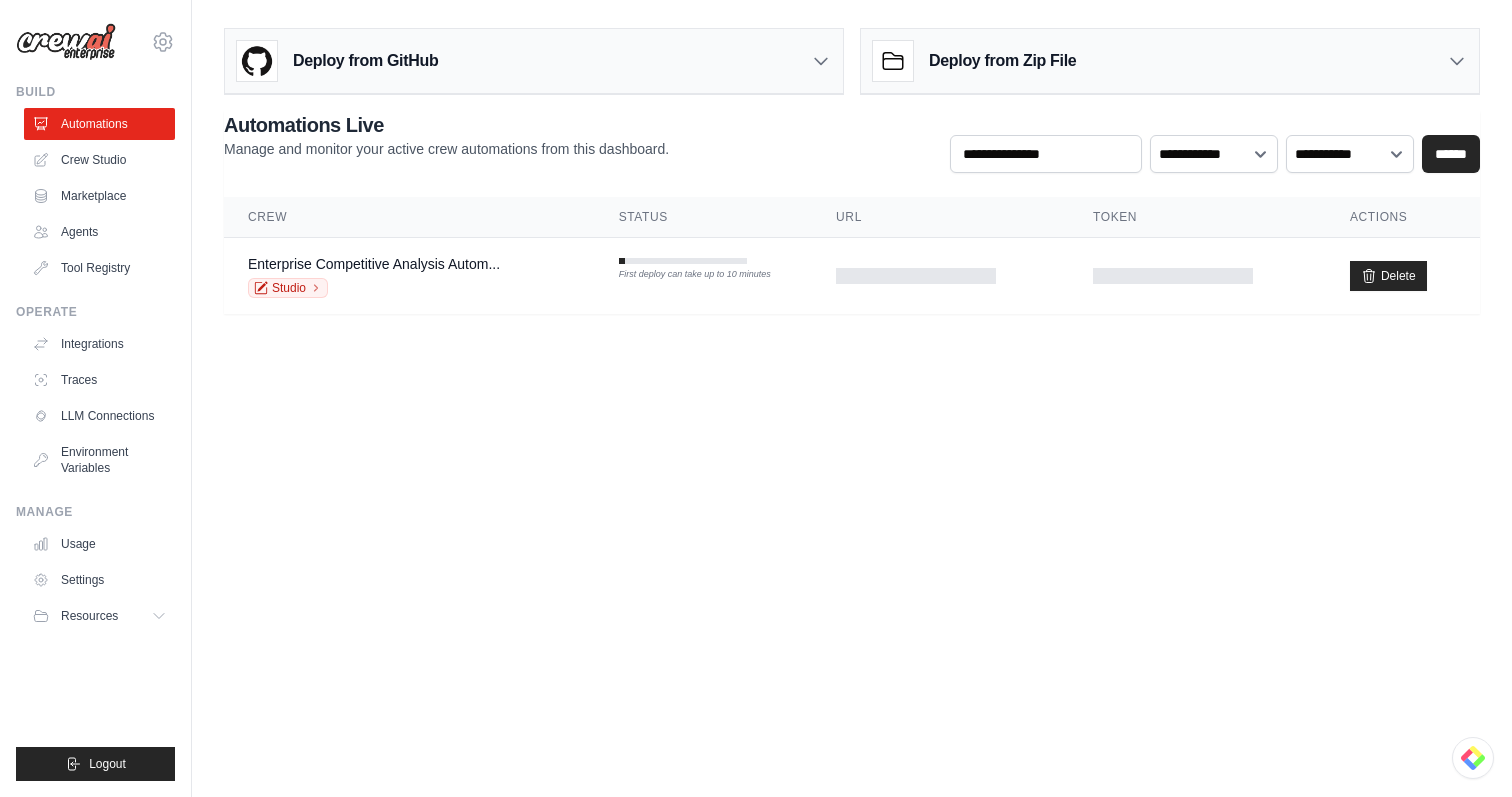 scroll, scrollTop: 0, scrollLeft: 0, axis: both 